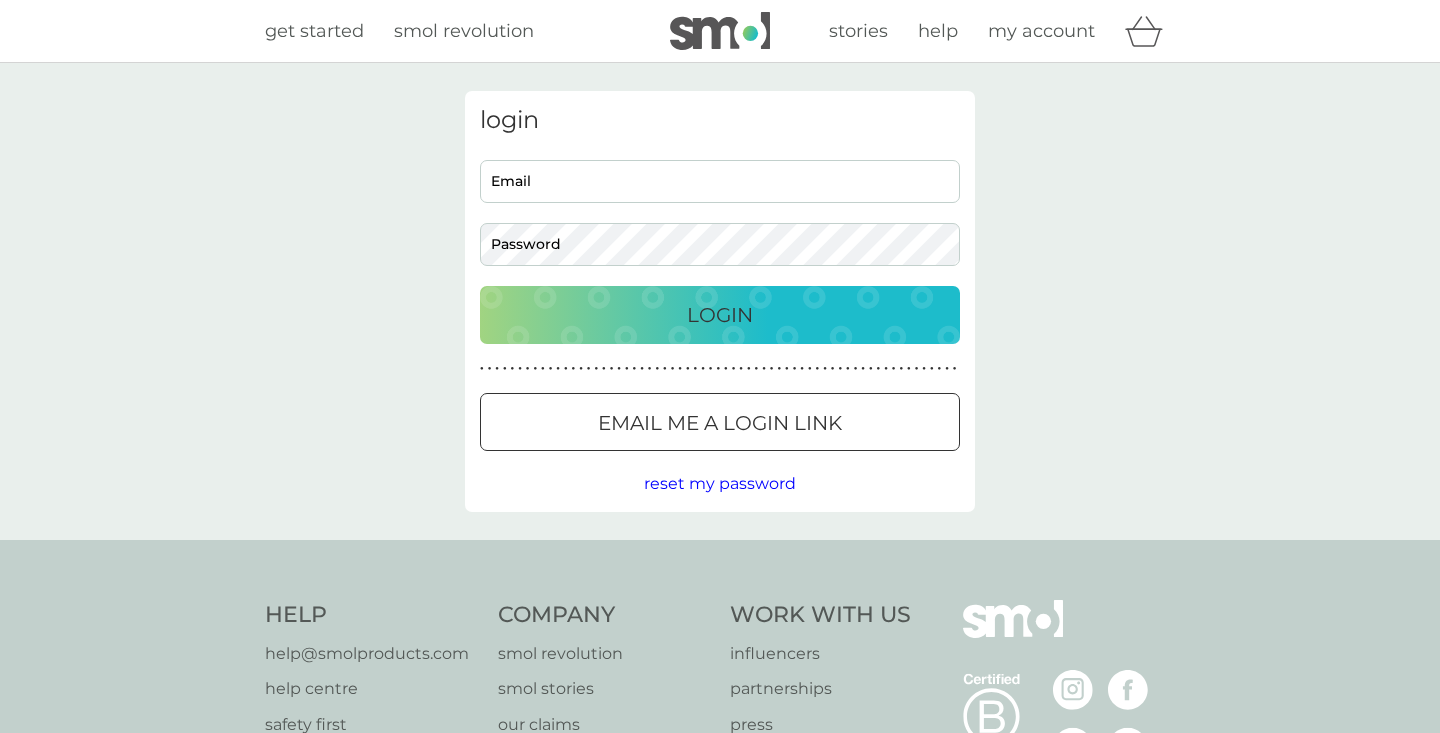 scroll, scrollTop: 0, scrollLeft: 0, axis: both 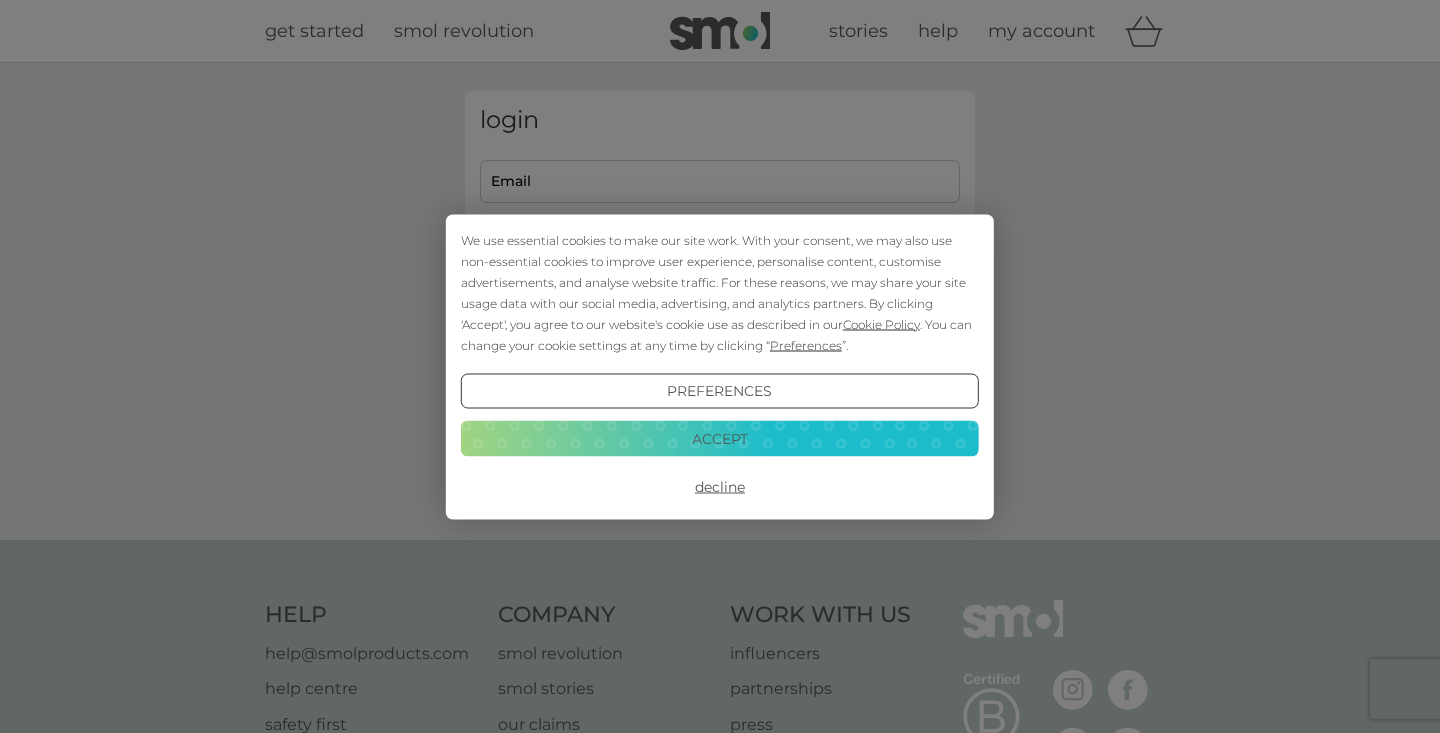 click on "Accept" at bounding box center (720, 439) 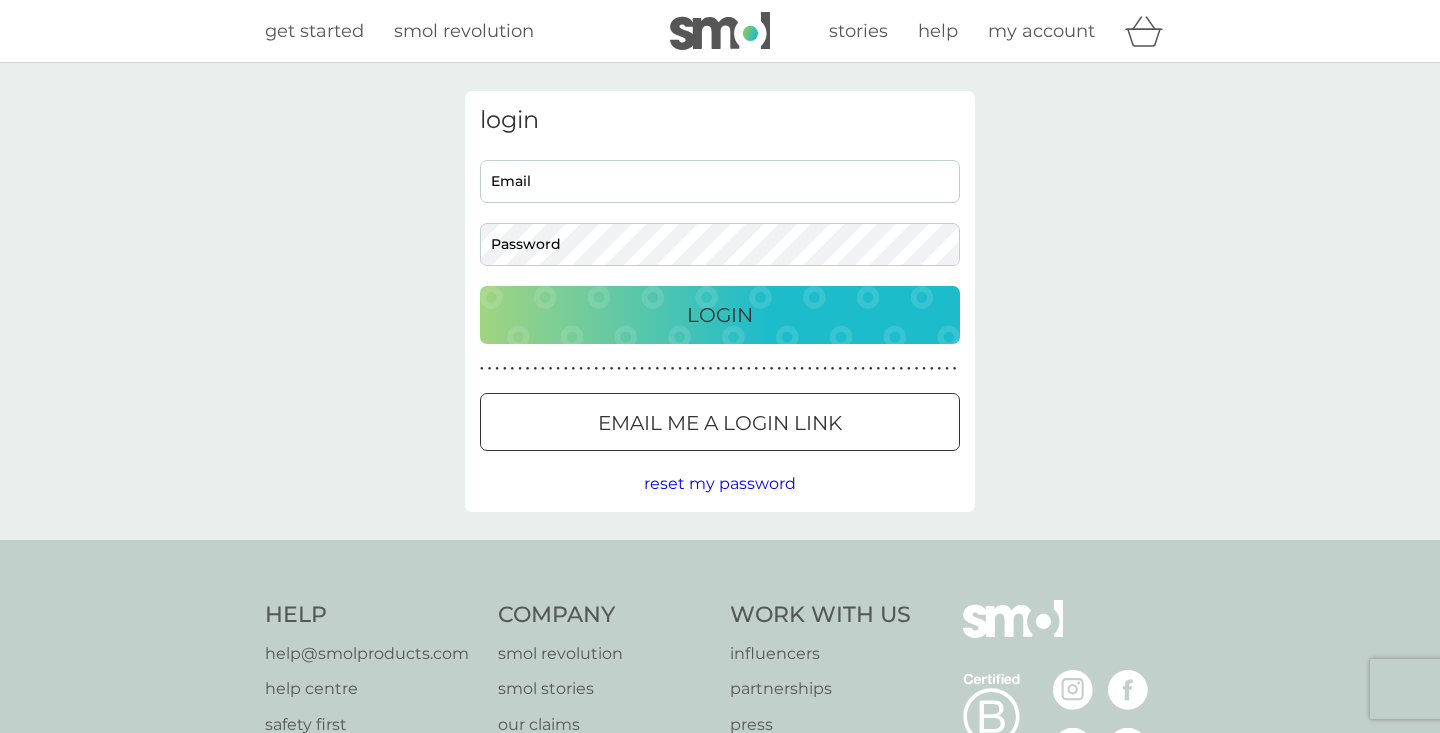 click on "Email" at bounding box center [720, 181] 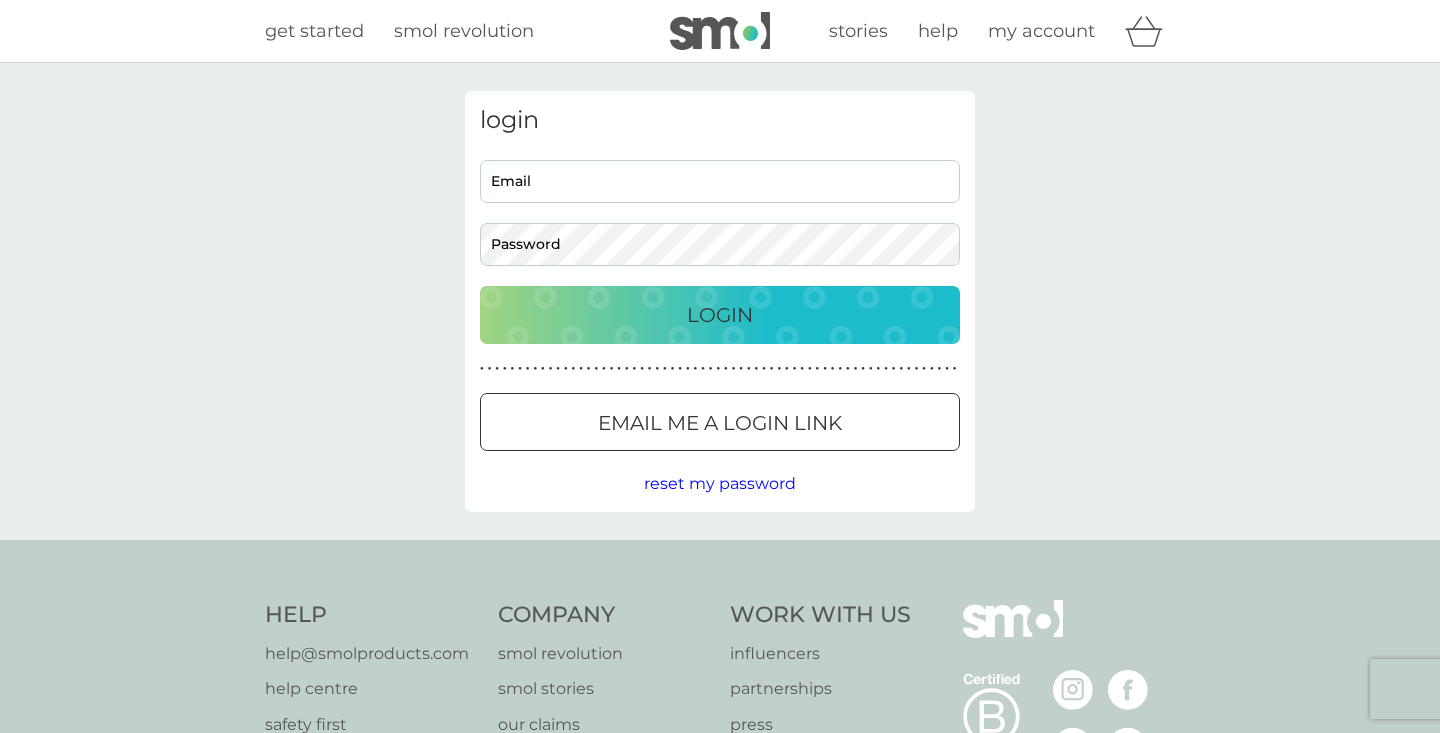 type on "[EMAIL]" 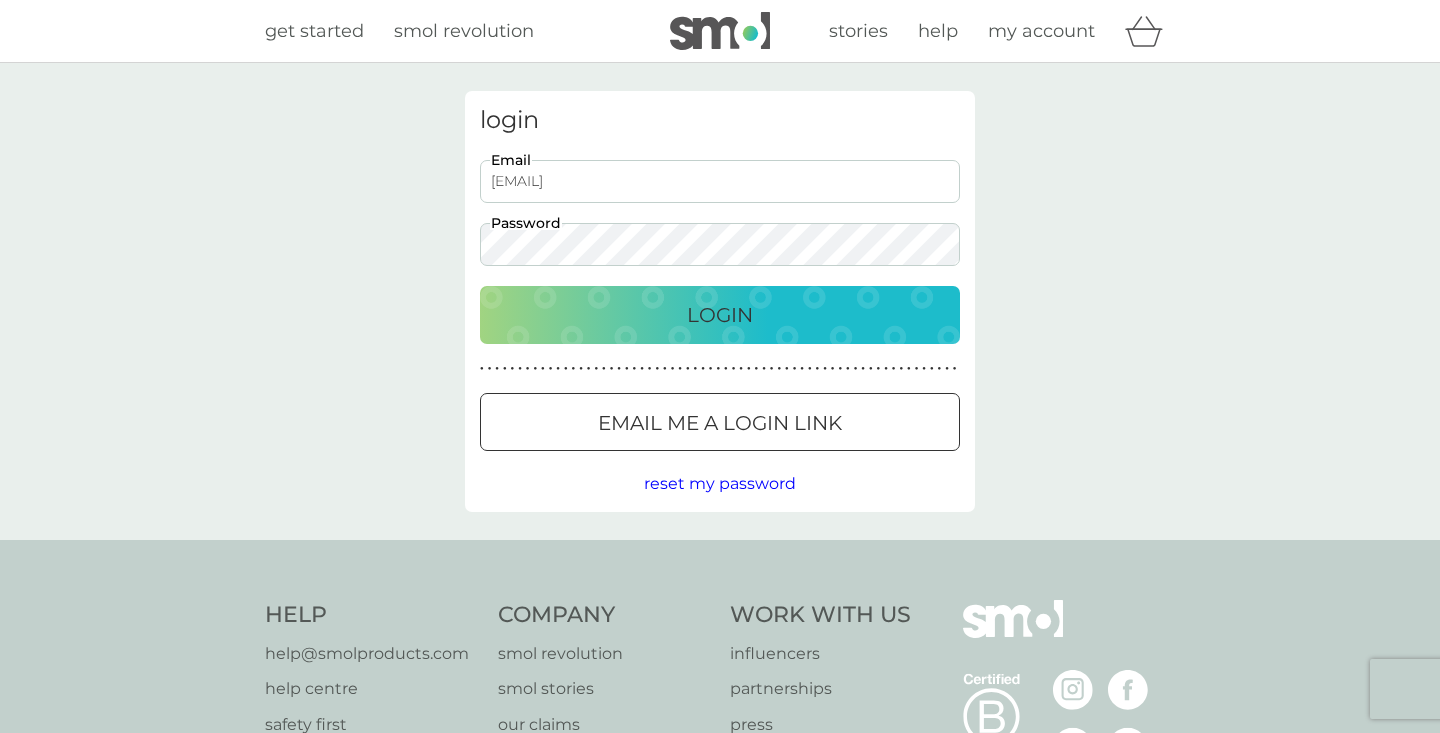 click on "Login" at bounding box center (720, 315) 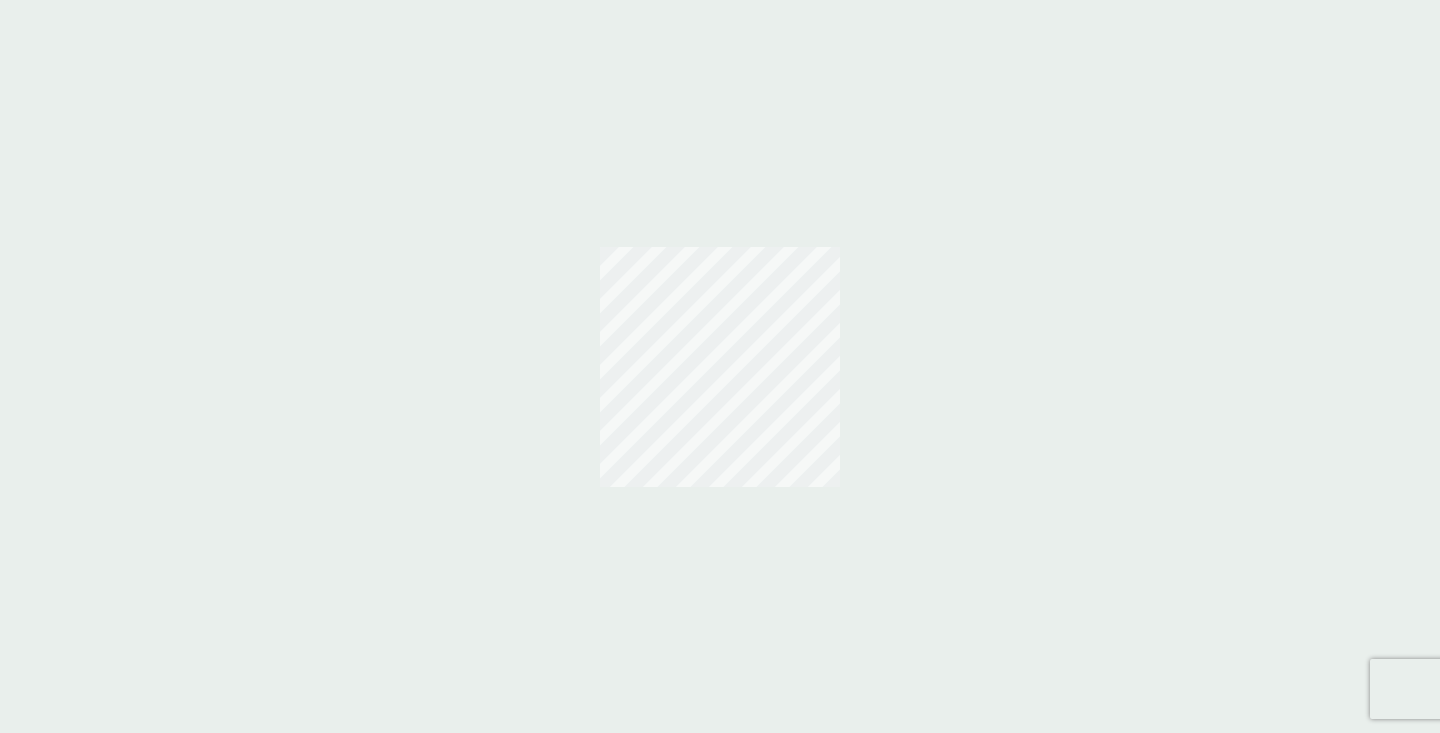 scroll, scrollTop: 0, scrollLeft: 0, axis: both 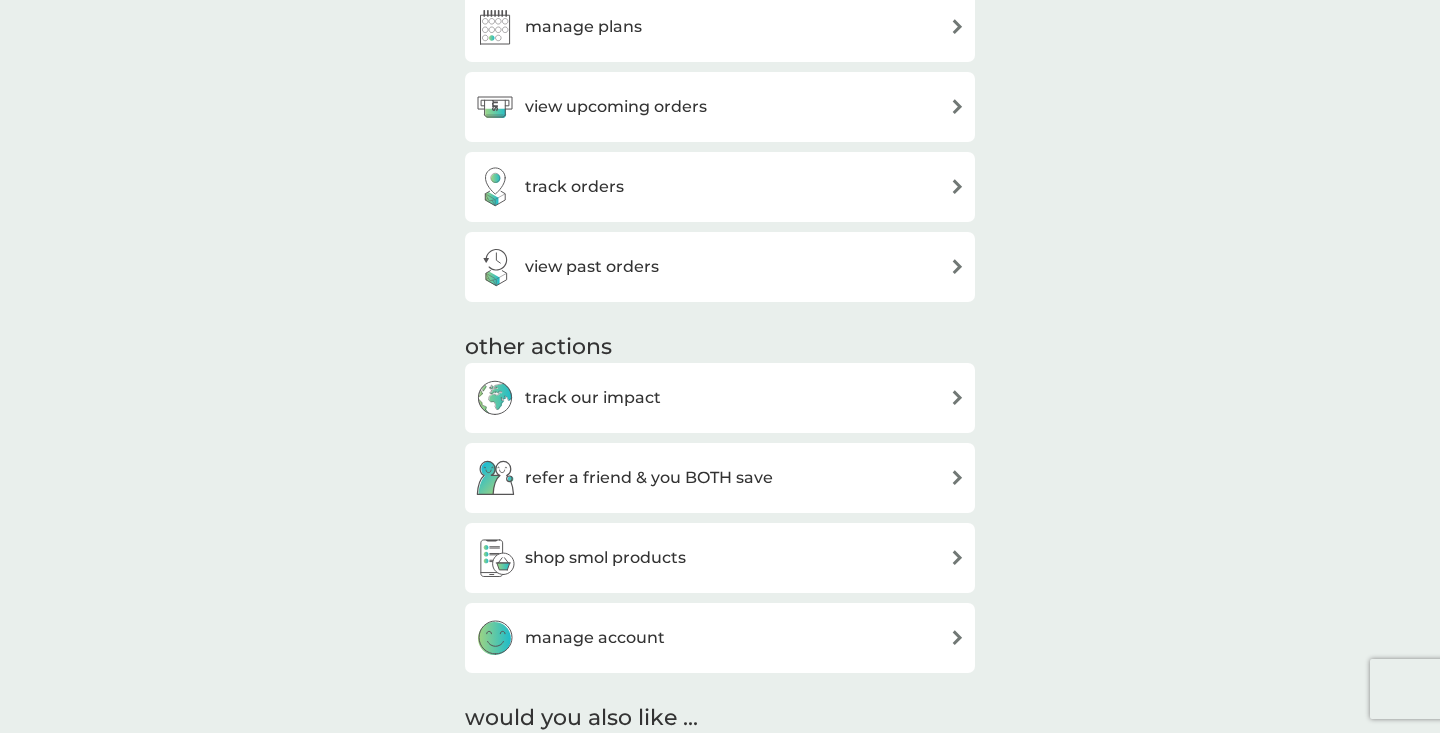click on "manage plans" at bounding box center [720, 27] 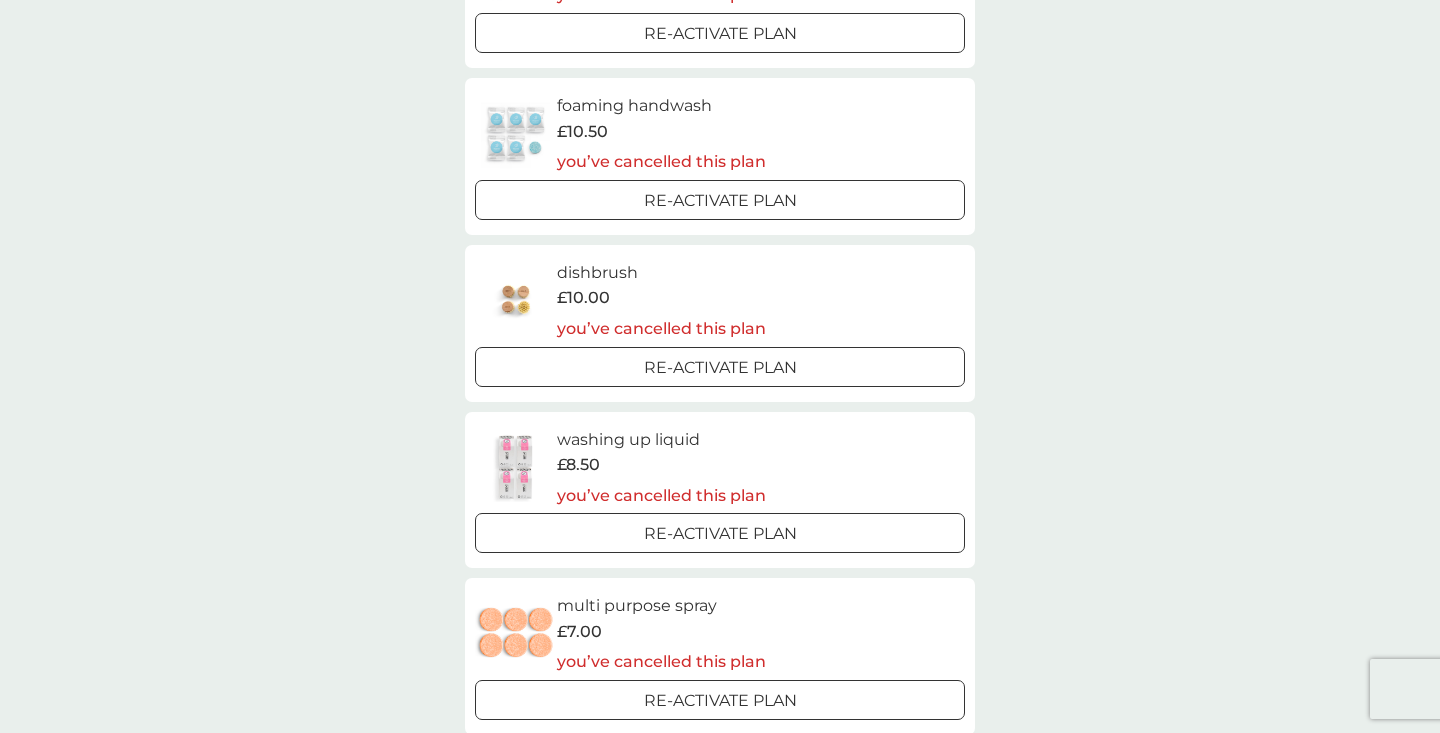 scroll, scrollTop: 0, scrollLeft: 0, axis: both 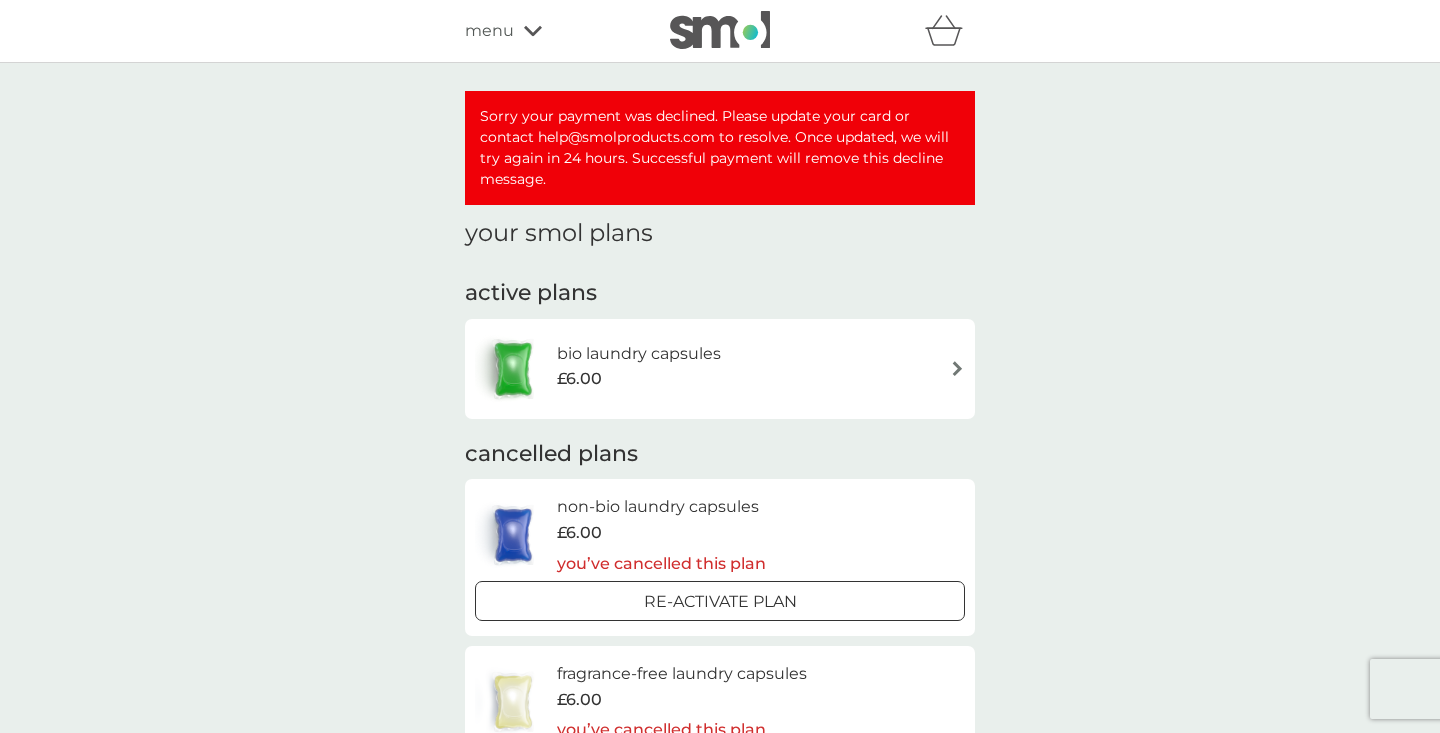 click on "bio laundry capsules £6.00" at bounding box center (720, 369) 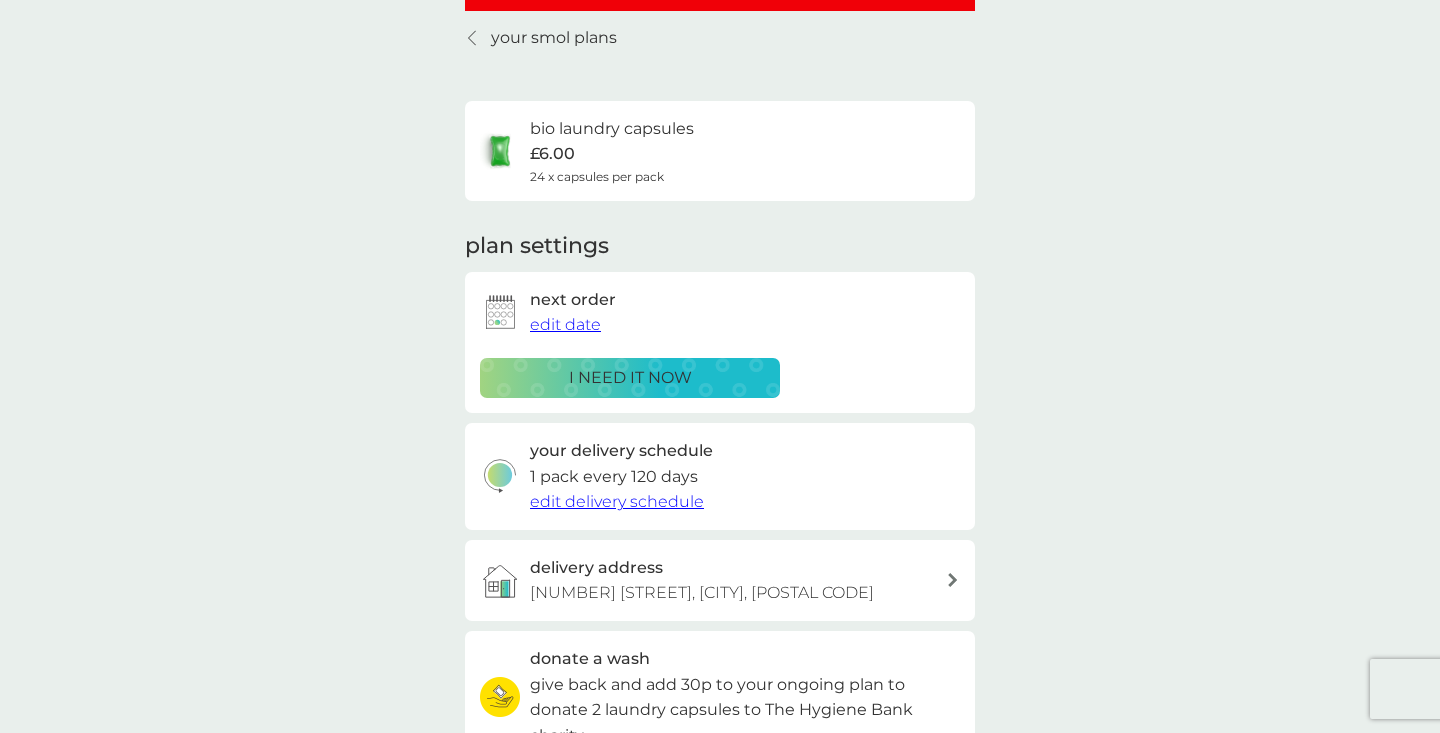 scroll, scrollTop: 0, scrollLeft: 0, axis: both 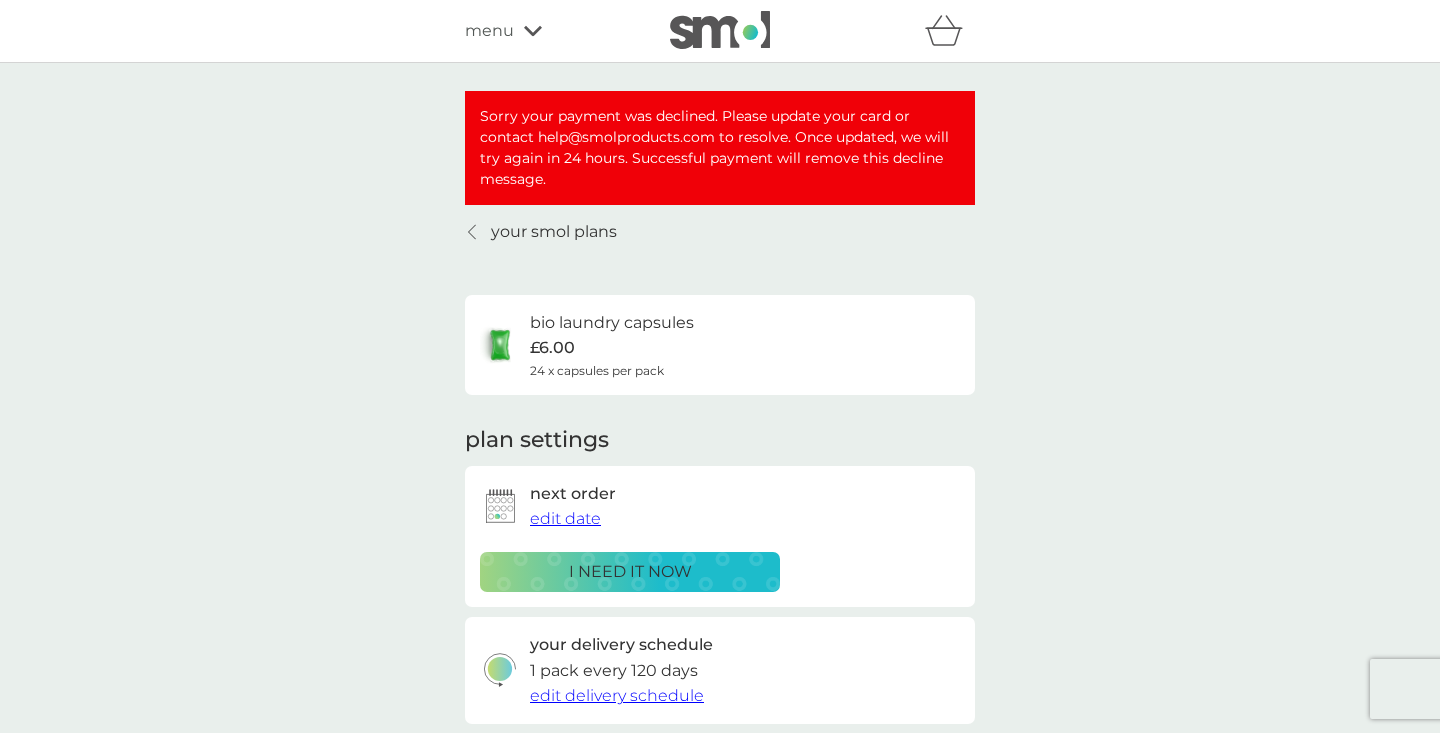 click on "menu" at bounding box center [550, 31] 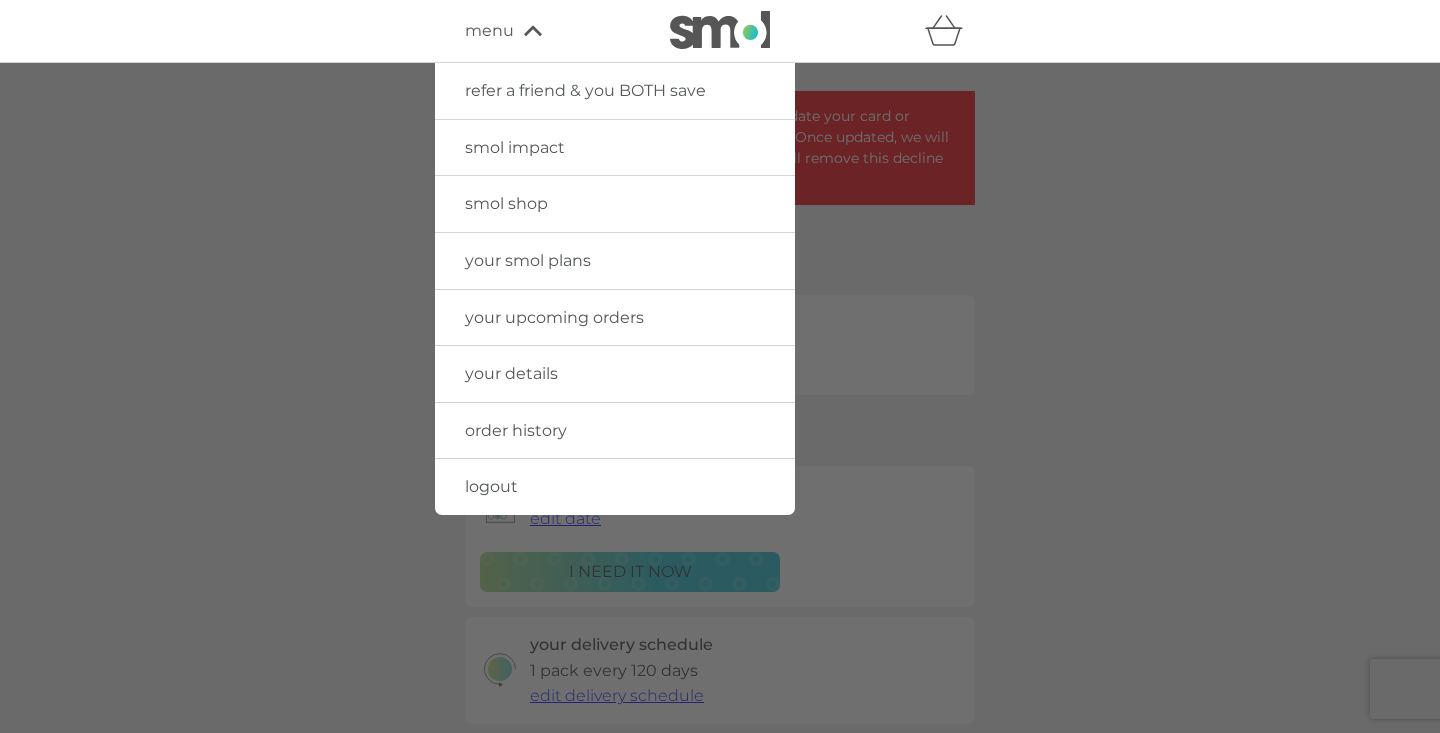 click on "your upcoming orders" at bounding box center [554, 317] 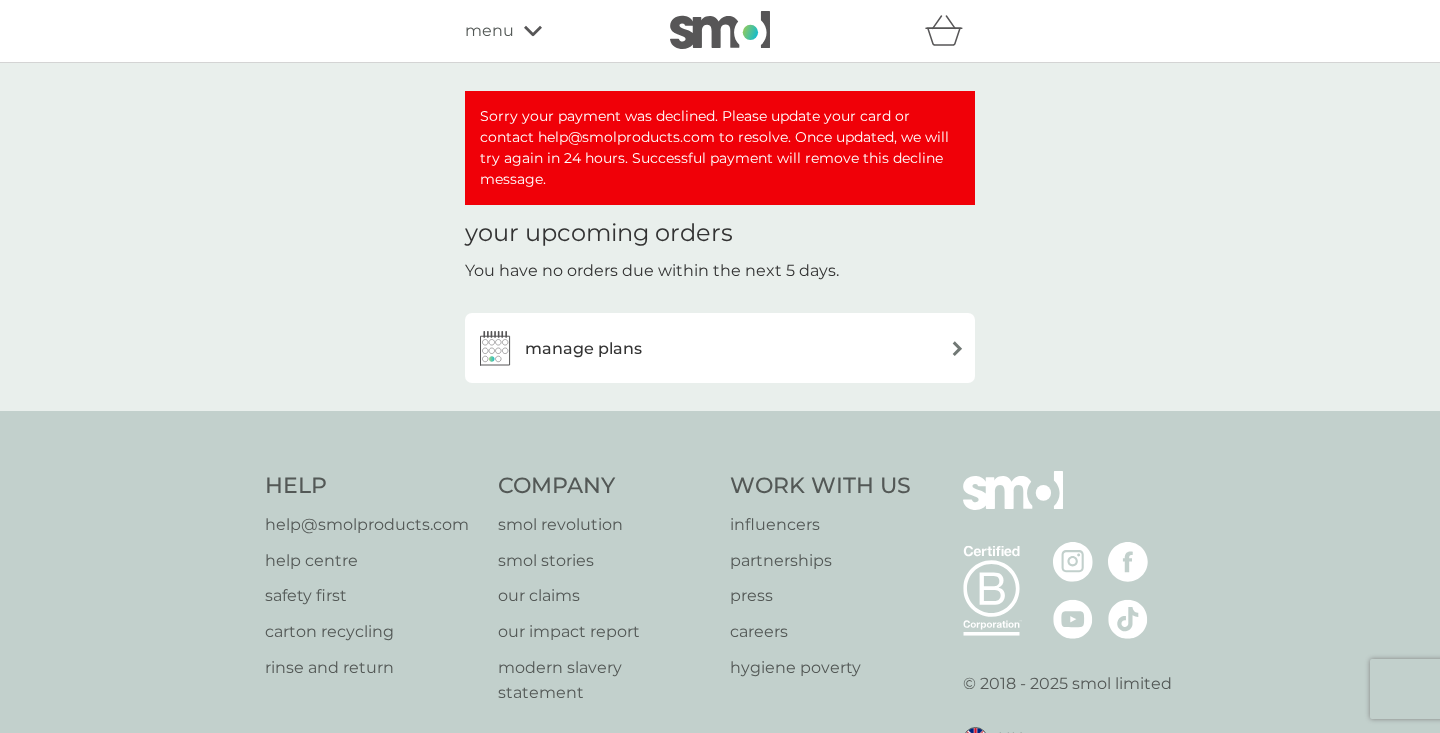 click on "menu" at bounding box center [550, 31] 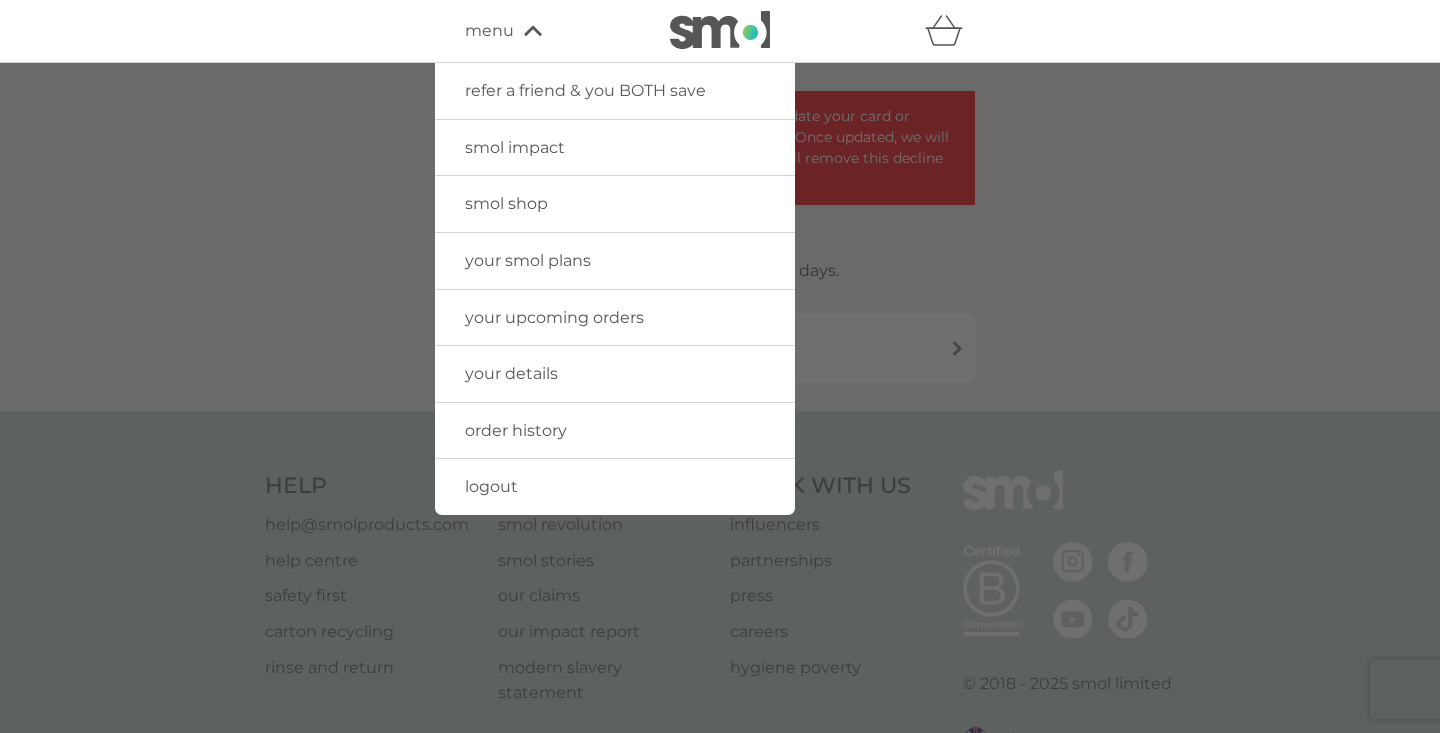 click on "order history" at bounding box center (516, 430) 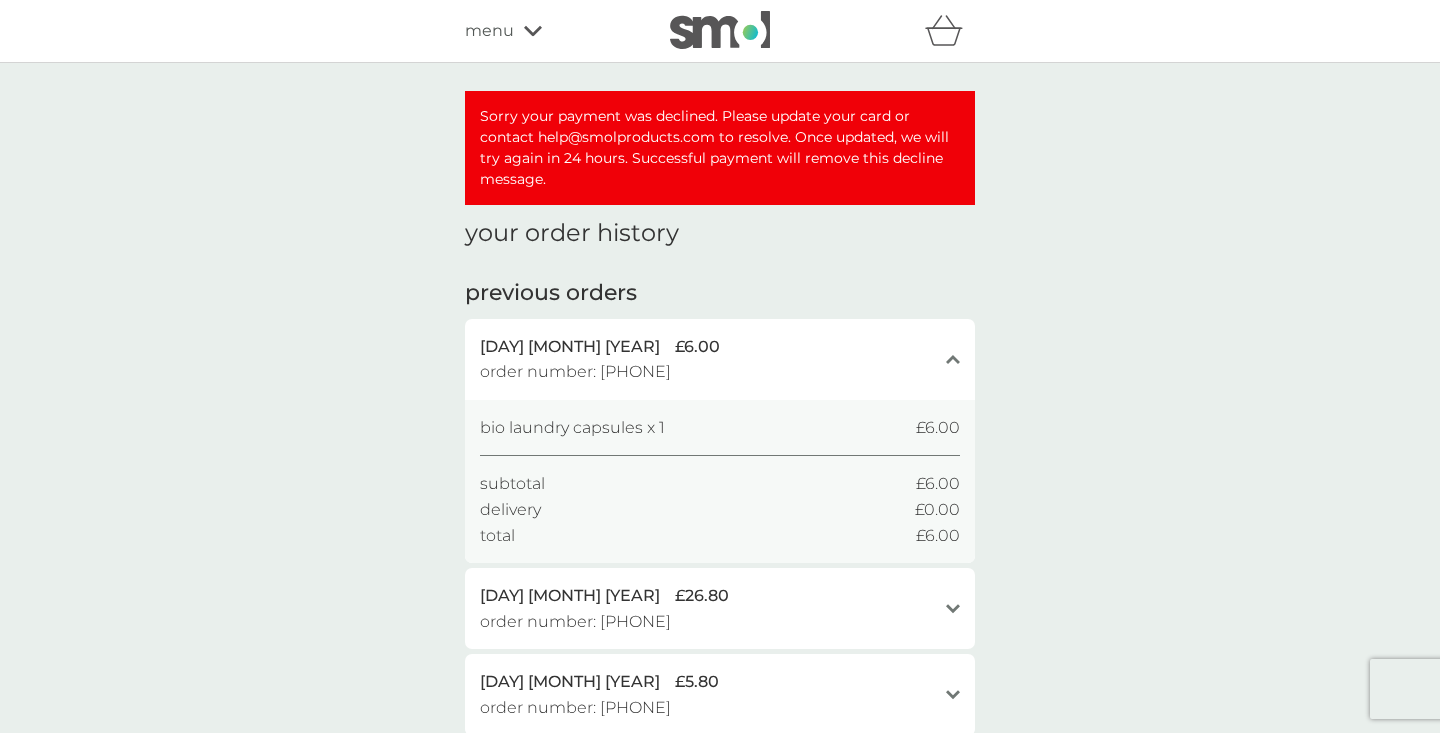 click on "Sorry your payment was declined. Please update your card or contact help@smolproducts.com to resolve. Once updated, we will try again in 24 hours. Successful payment will remove this decline message." at bounding box center (720, 148) 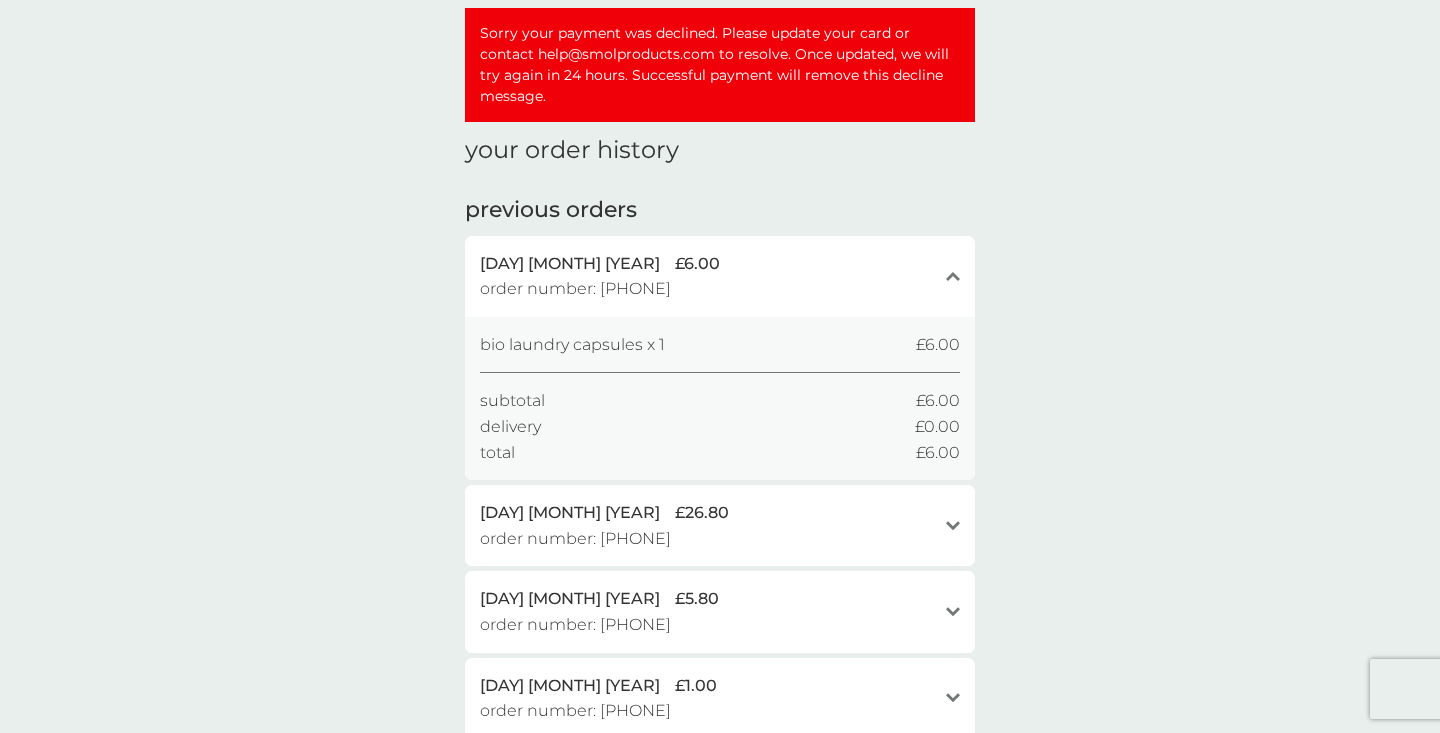 scroll, scrollTop: 0, scrollLeft: 0, axis: both 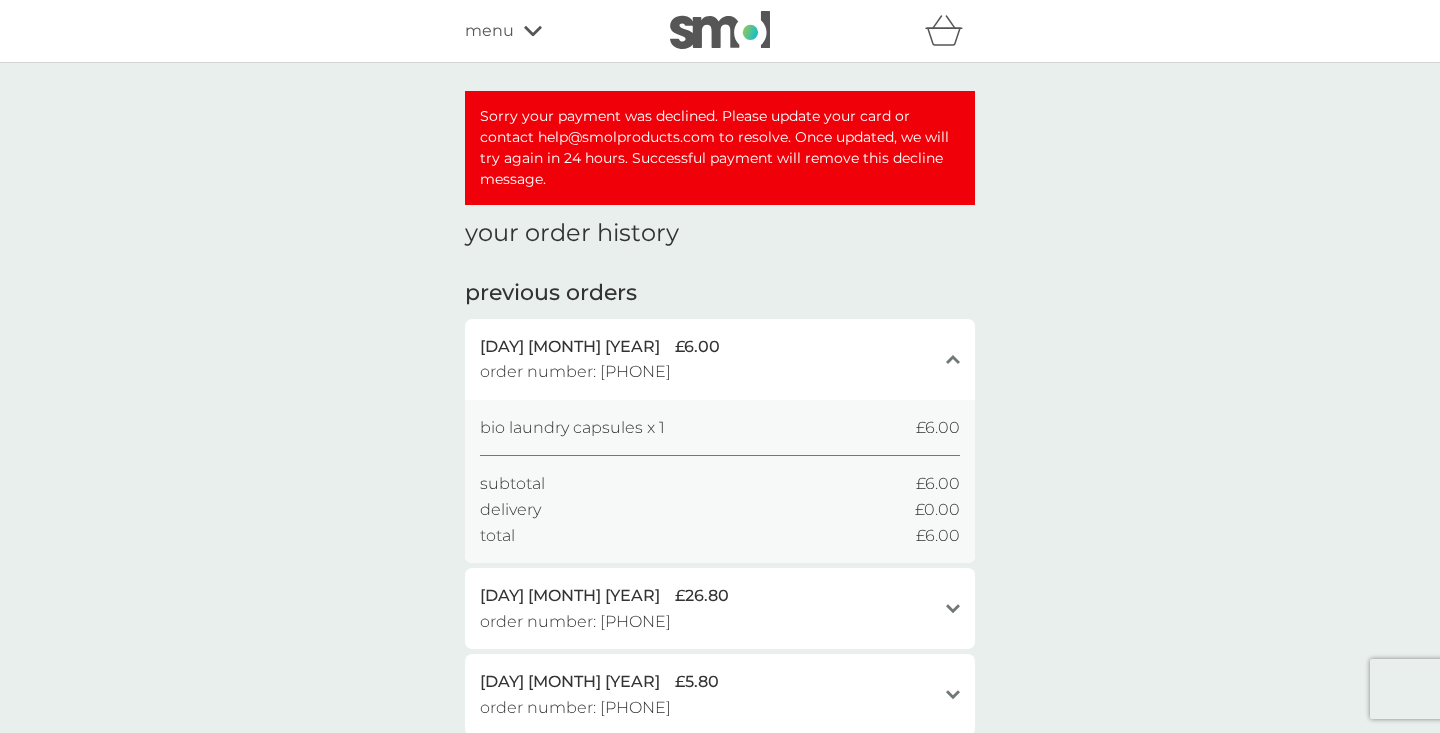 click on "menu" at bounding box center (489, 31) 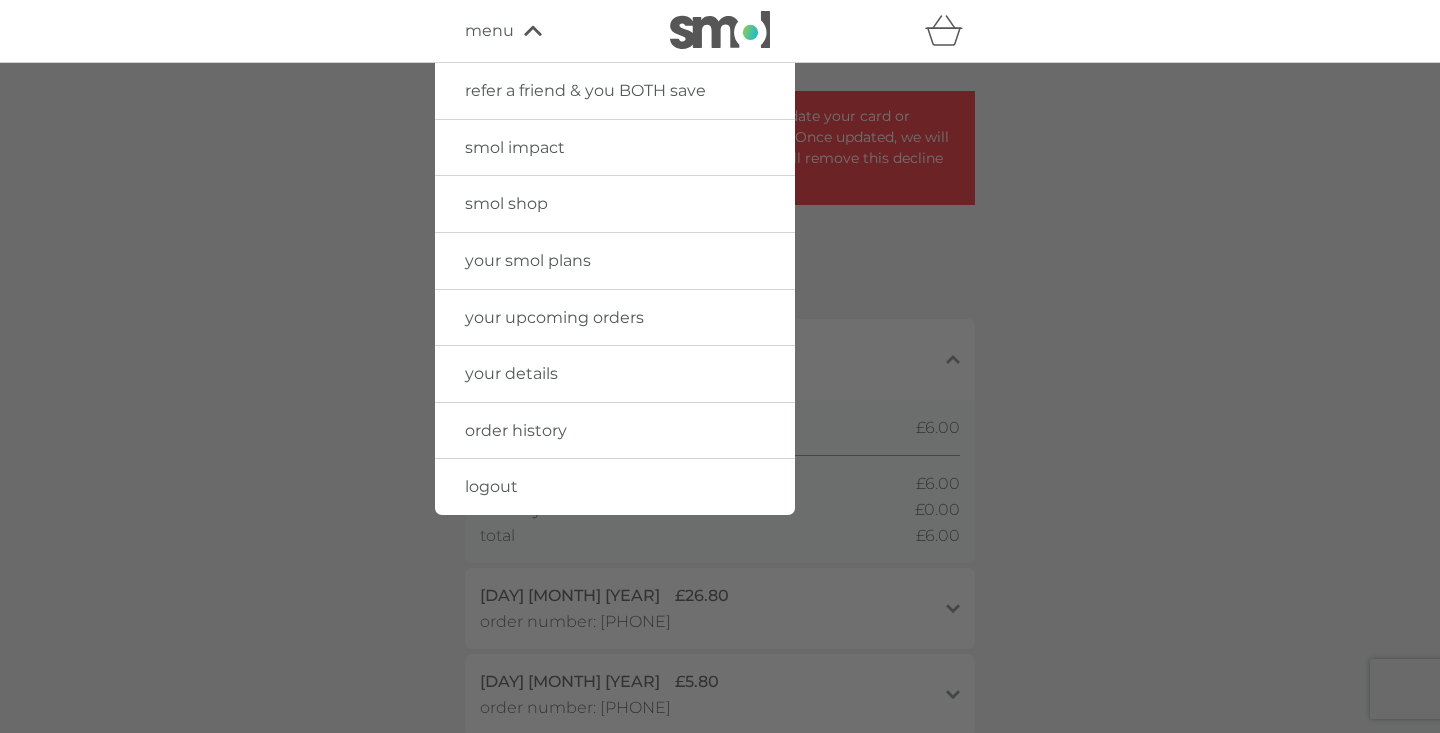 click on "your details" at bounding box center [615, 374] 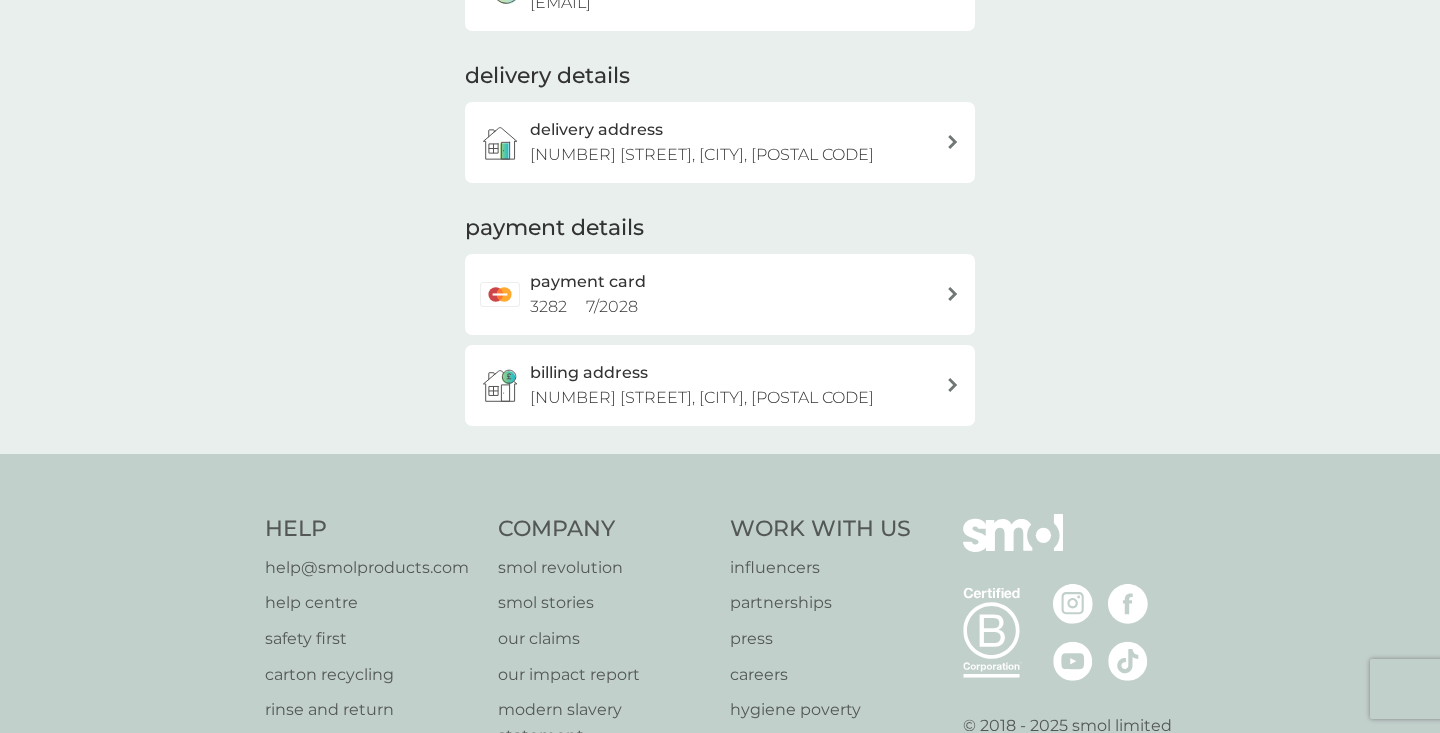 scroll, scrollTop: 406, scrollLeft: 0, axis: vertical 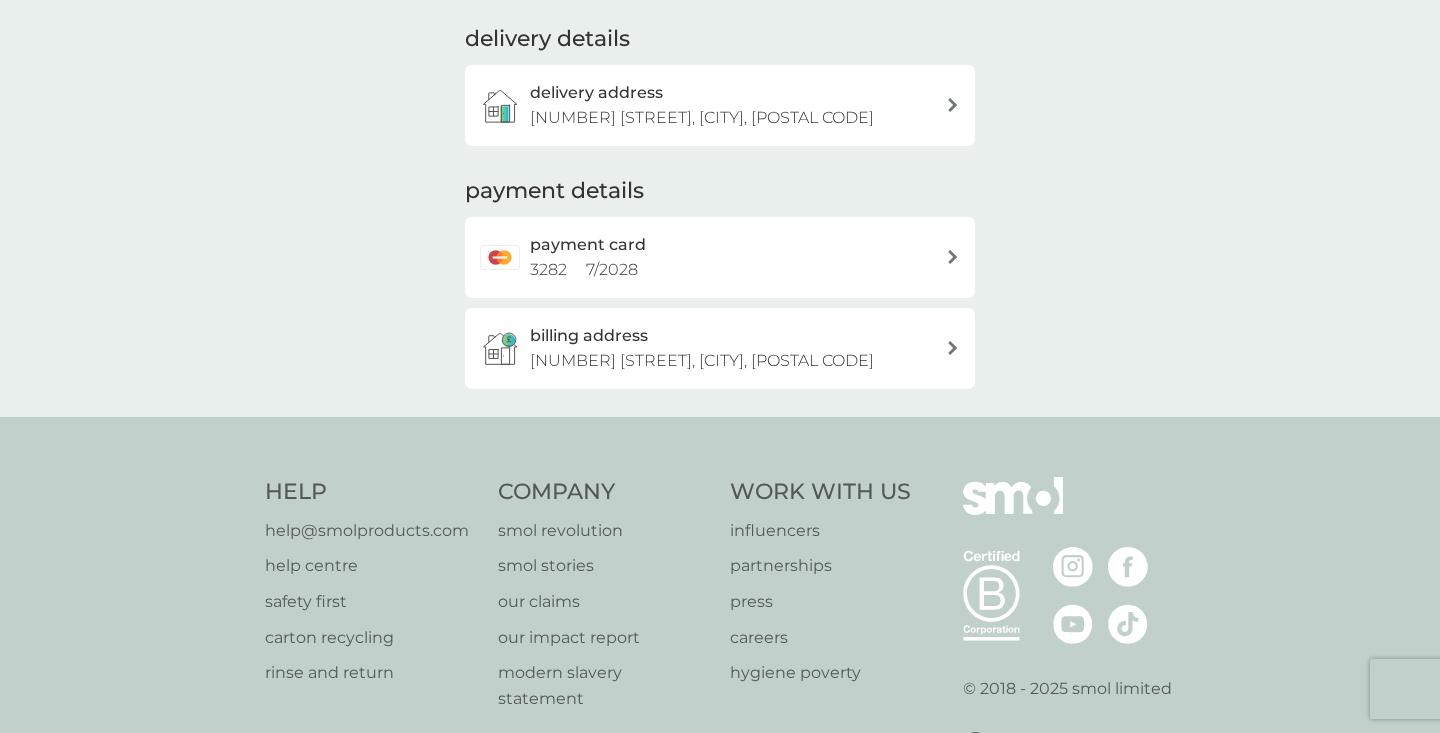 click on "payment card [CARD NUMBER] [MONTH] / [YEAR]" at bounding box center [738, 257] 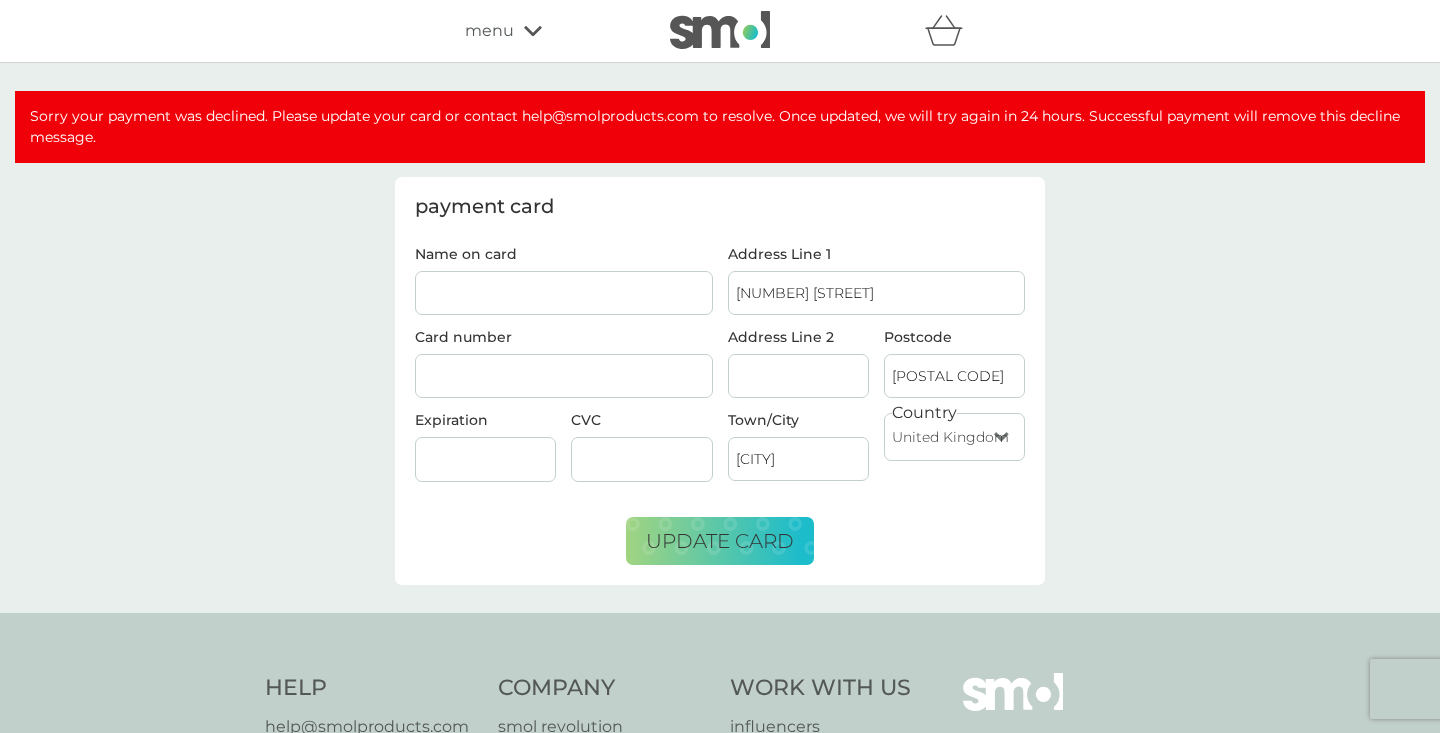 click on "Name on card" at bounding box center (564, 293) 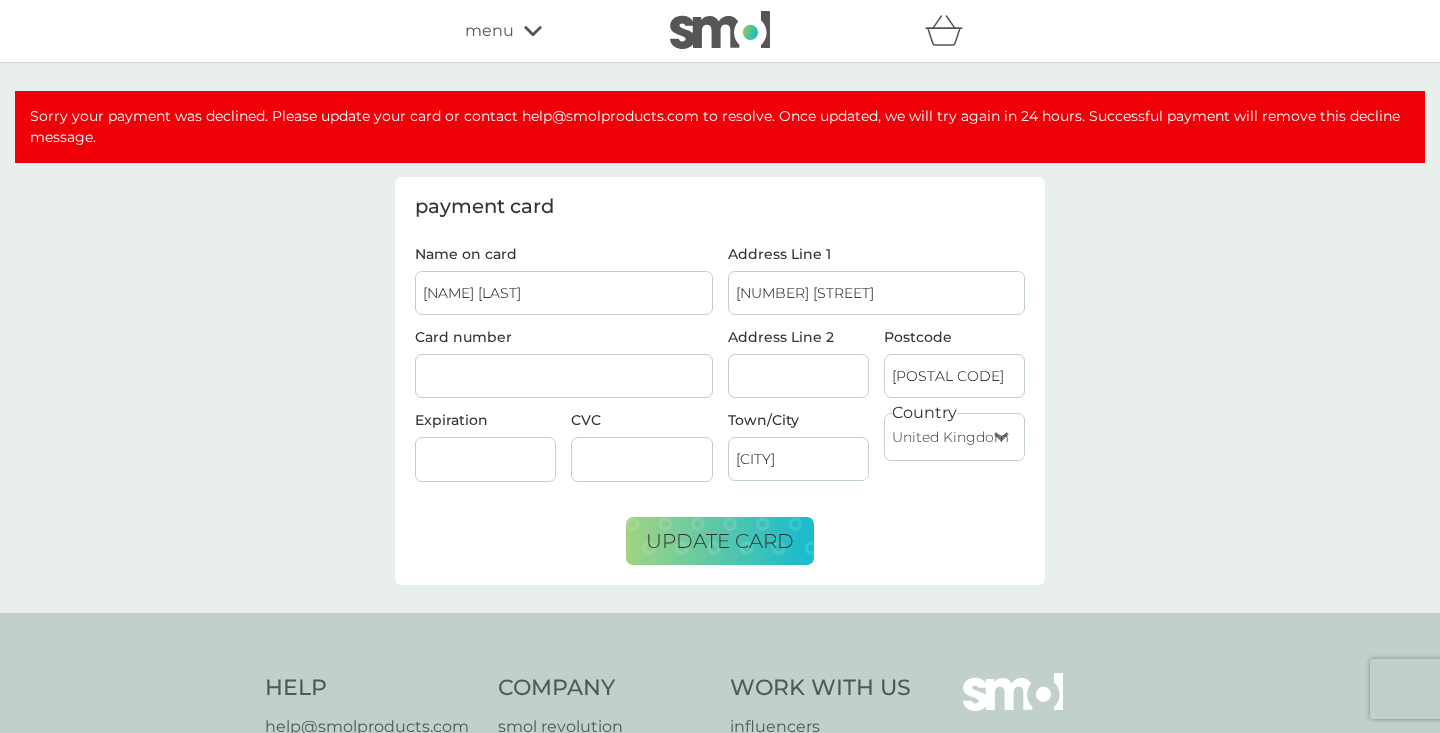click at bounding box center [485, 459] 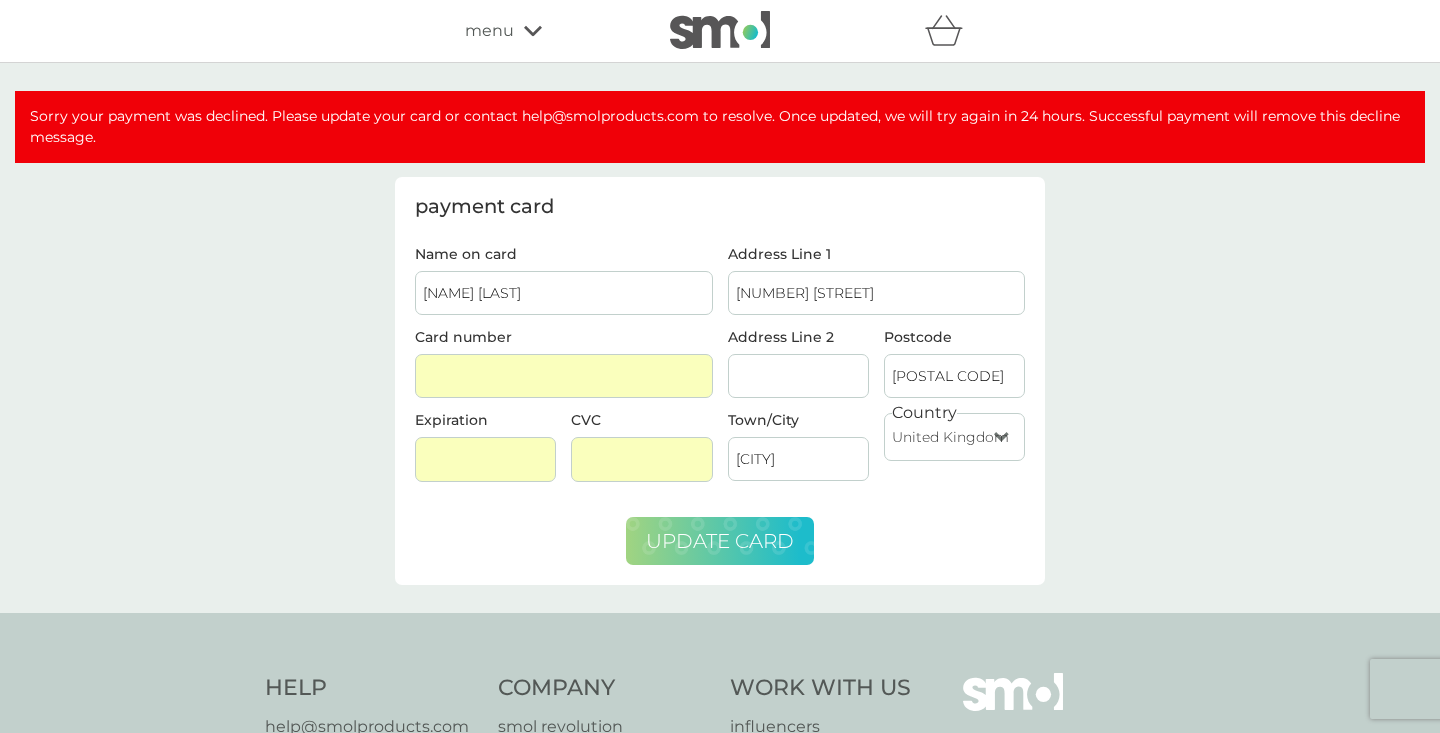 click on "update card" at bounding box center (720, 541) 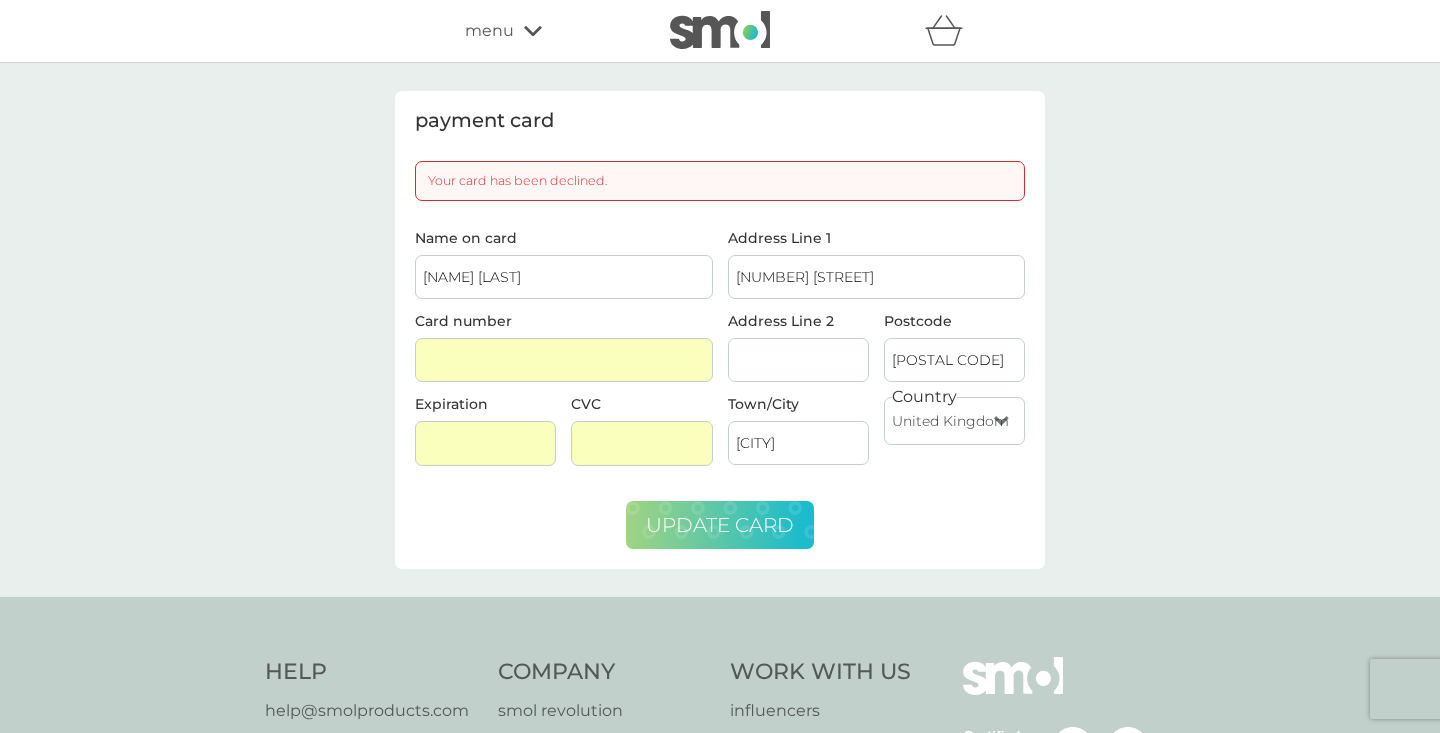 click at bounding box center [564, 360] 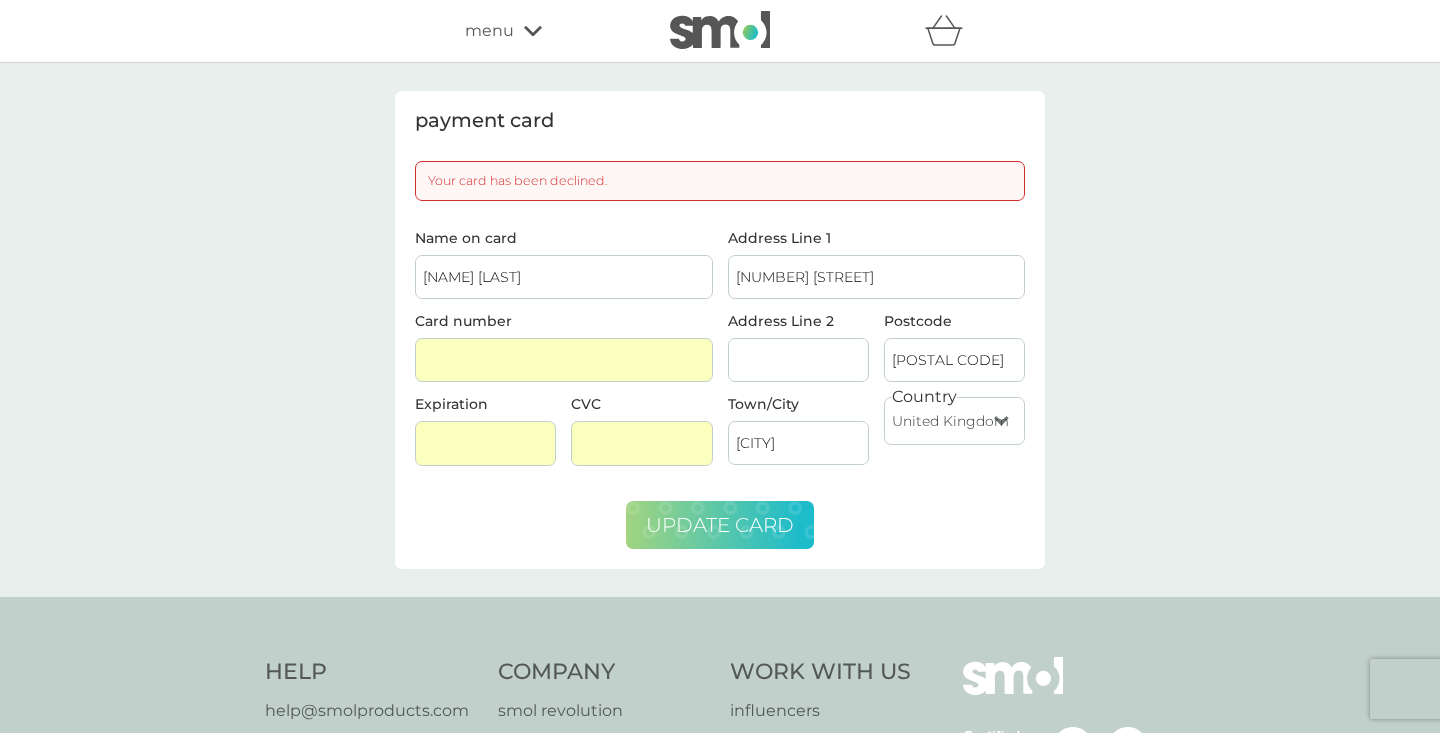 click on "Name on card [NAME] [LAST] Card number [CARD NUMBER] Expiration [MONTH] / [YEAR] CVC [CVC] Address Line 1 [NUMBER] [STREET] Address Line 2 Postcode [POSTAL CODE] Town/City [CITY] Country United Kingdom Jersey Guernsey Isle of Man United States Republic of Ireland Bulgaria Poland France Germany Netherlands update card" at bounding box center (720, 390) 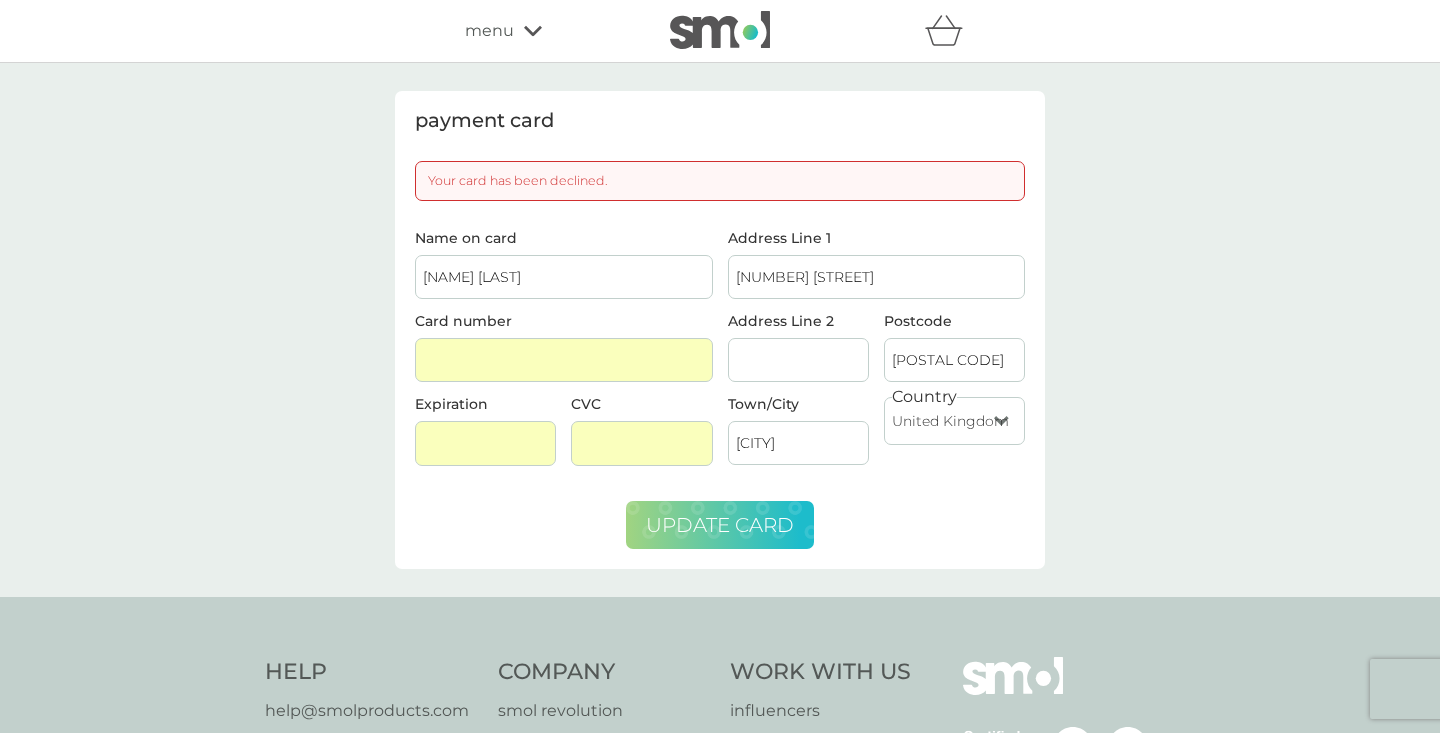 click at bounding box center [720, 31] 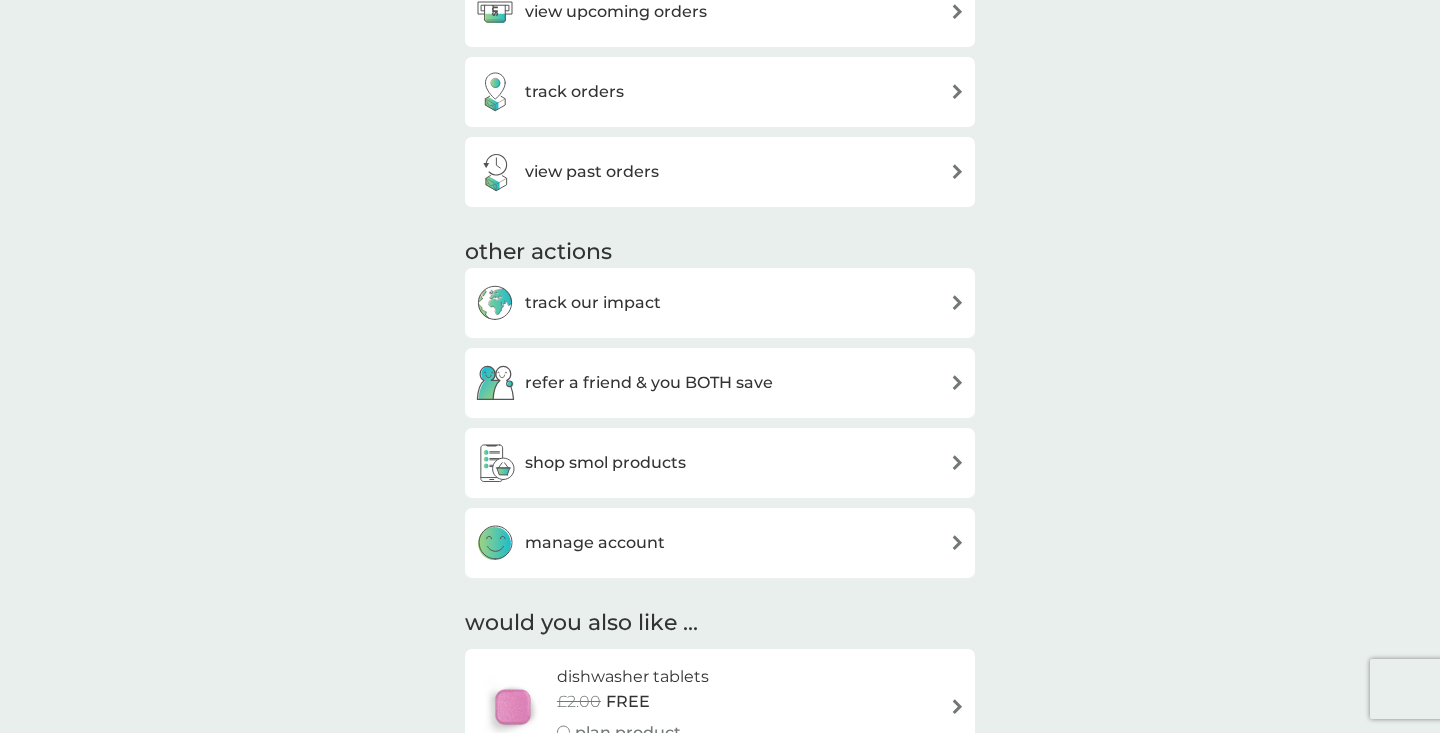 scroll, scrollTop: 837, scrollLeft: 0, axis: vertical 